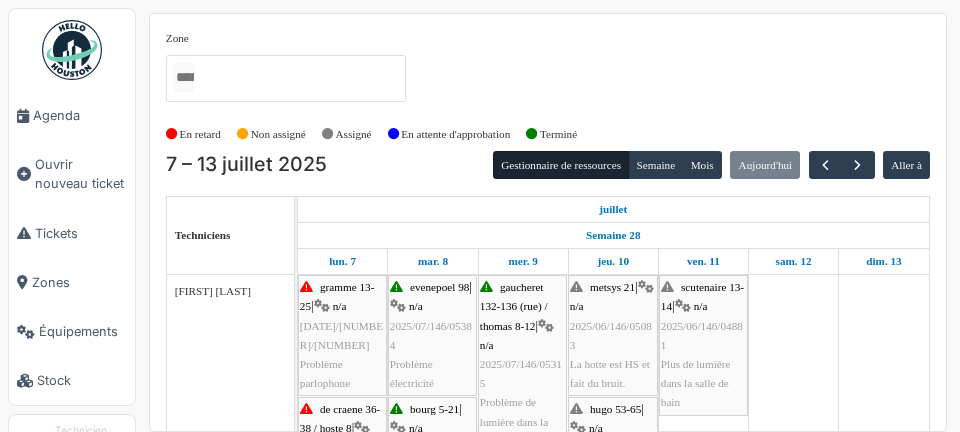 scroll, scrollTop: 0, scrollLeft: 0, axis: both 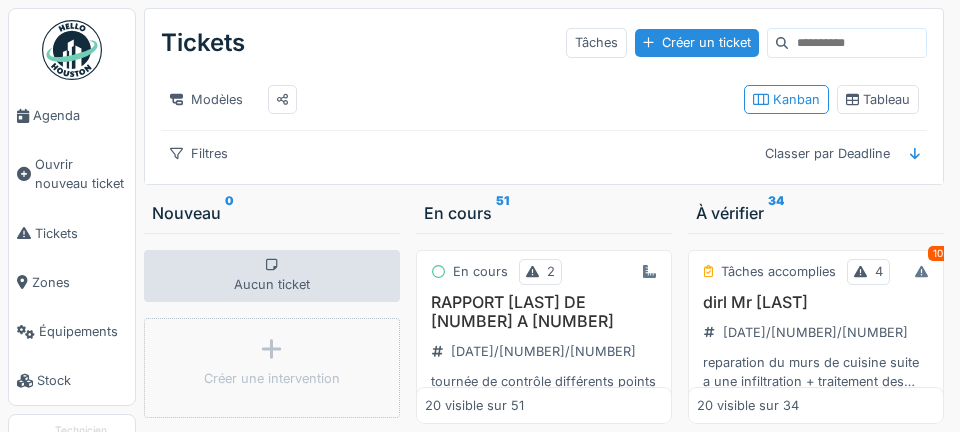 click on "Agenda" at bounding box center (80, 115) 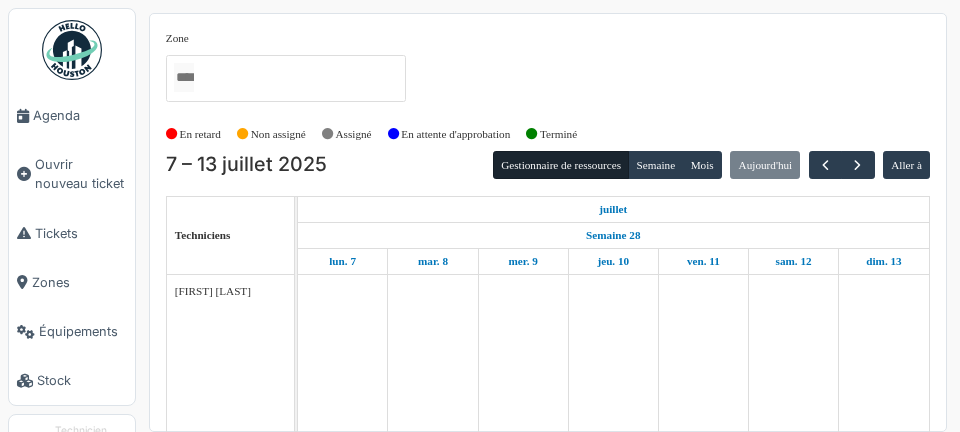 scroll, scrollTop: 0, scrollLeft: 0, axis: both 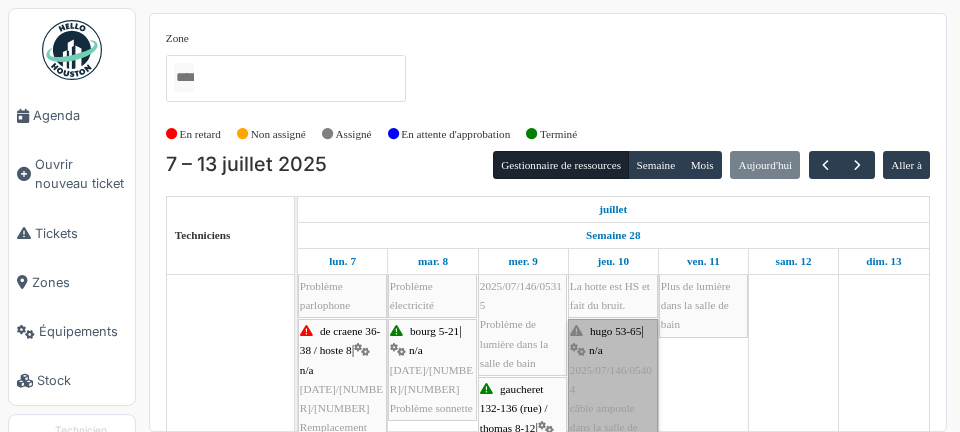 click on "hugo 53-65
|     n/a
2025/07/146/05404
câble ampoule dans la salle de bain abimé" at bounding box center [613, 389] 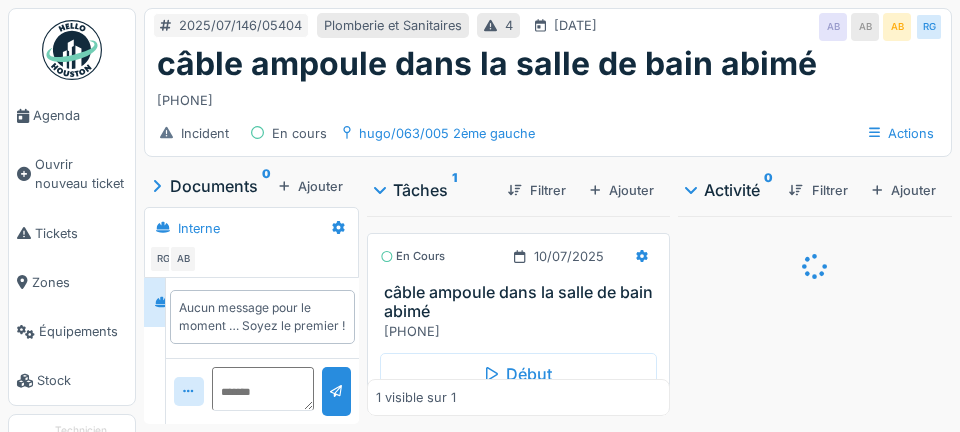 scroll, scrollTop: 0, scrollLeft: 0, axis: both 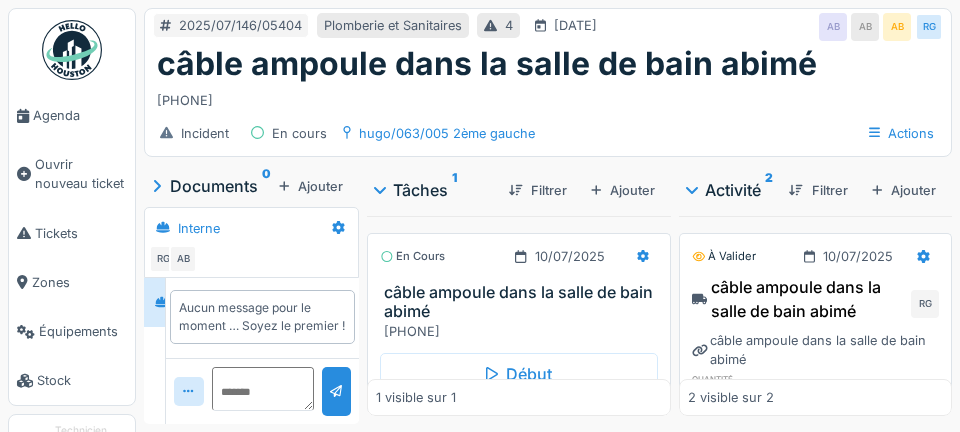 click on "Début" at bounding box center [519, 374] 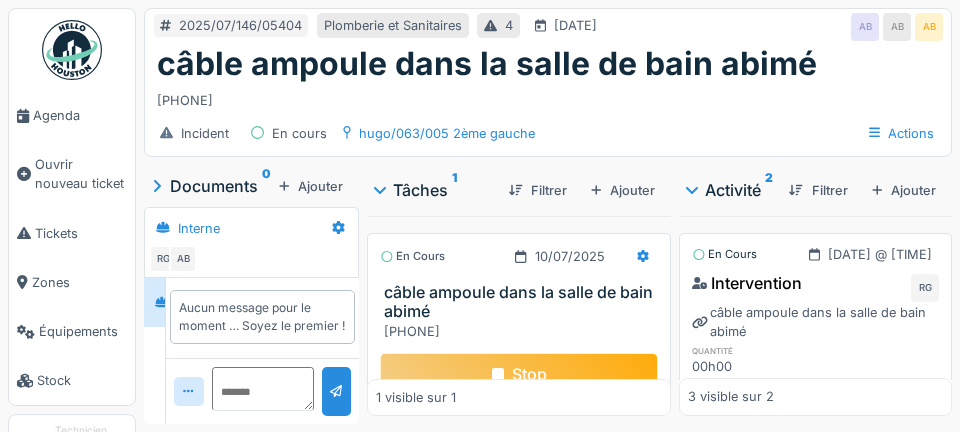 click on "Aucun message pour le moment … Soyez le premier !" at bounding box center [262, 317] 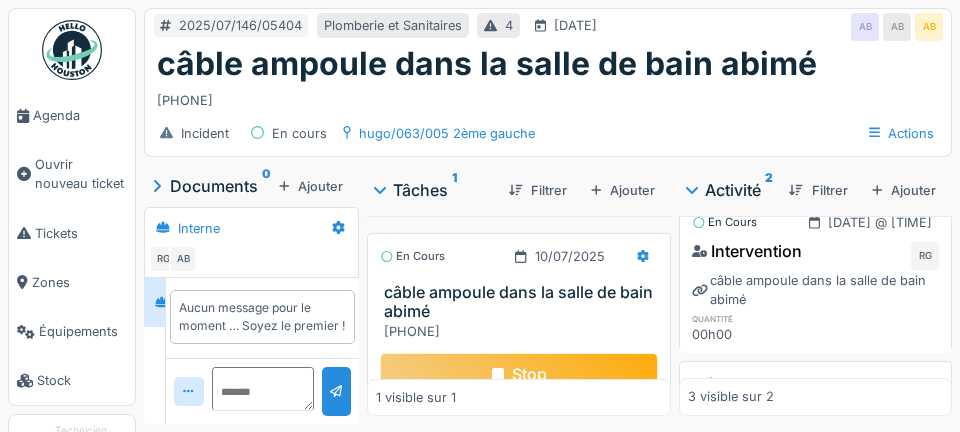 scroll, scrollTop: 0, scrollLeft: 0, axis: both 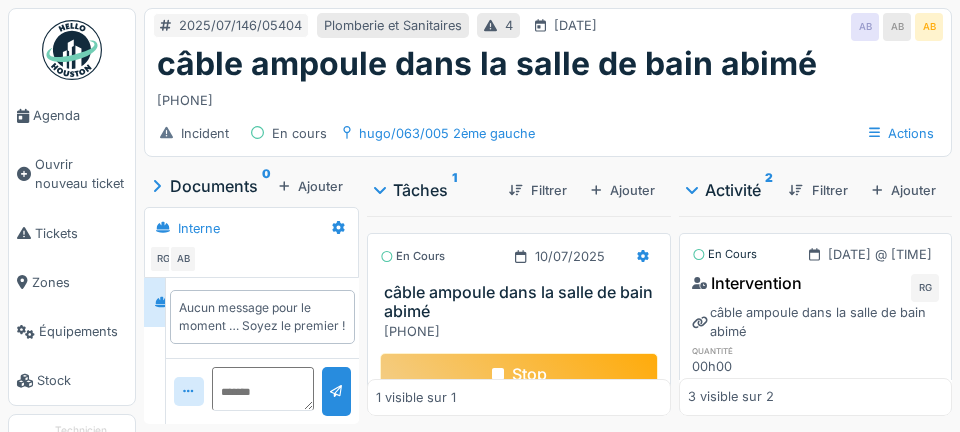 click on "Aucun message pour le moment … Soyez le premier !" at bounding box center (262, 317) 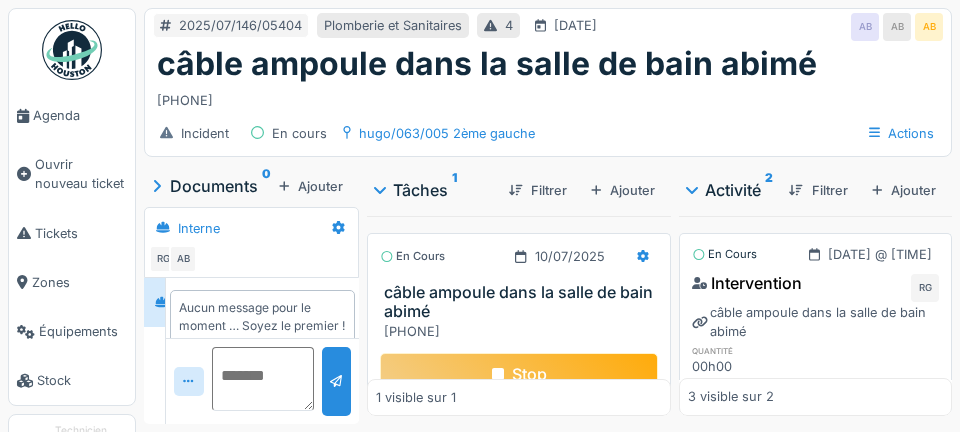 click at bounding box center (263, 379) 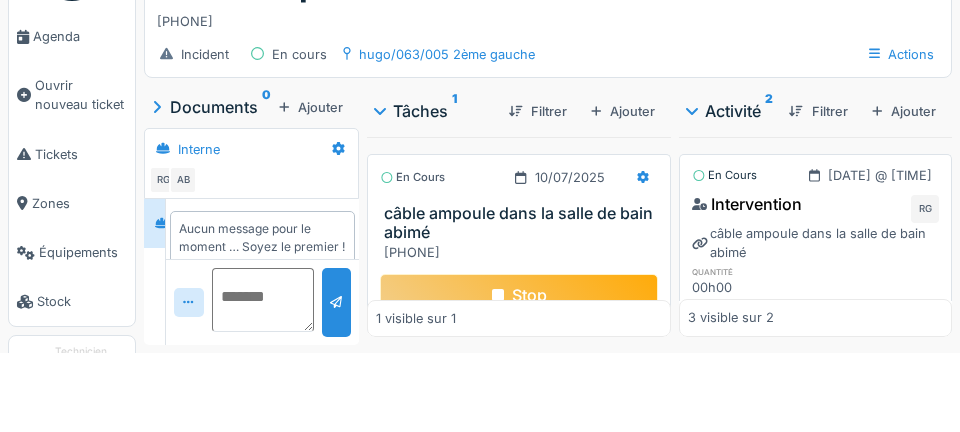 scroll, scrollTop: 96, scrollLeft: 0, axis: vertical 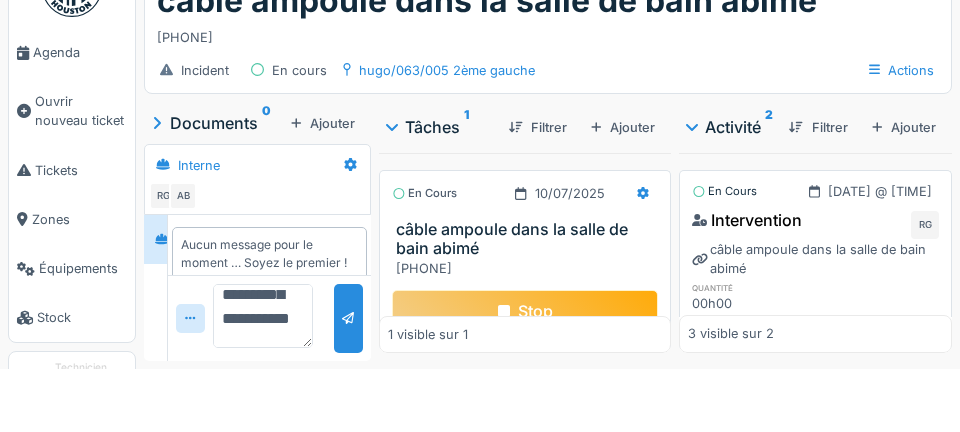 type on "**********" 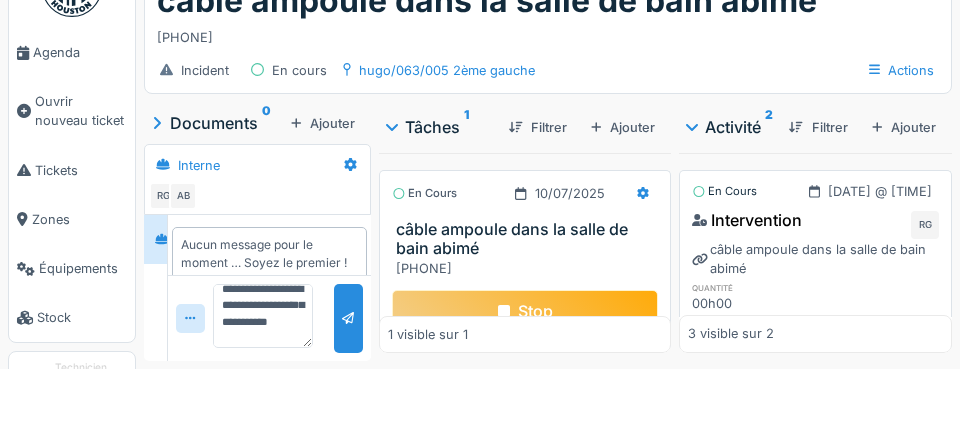 click on "10/07/2025 @ 09:36" at bounding box center (880, 254) 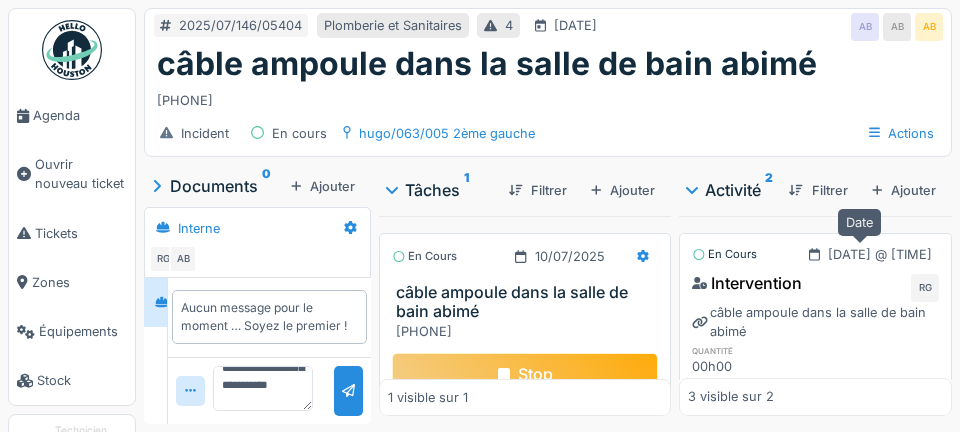 scroll, scrollTop: 56, scrollLeft: 0, axis: vertical 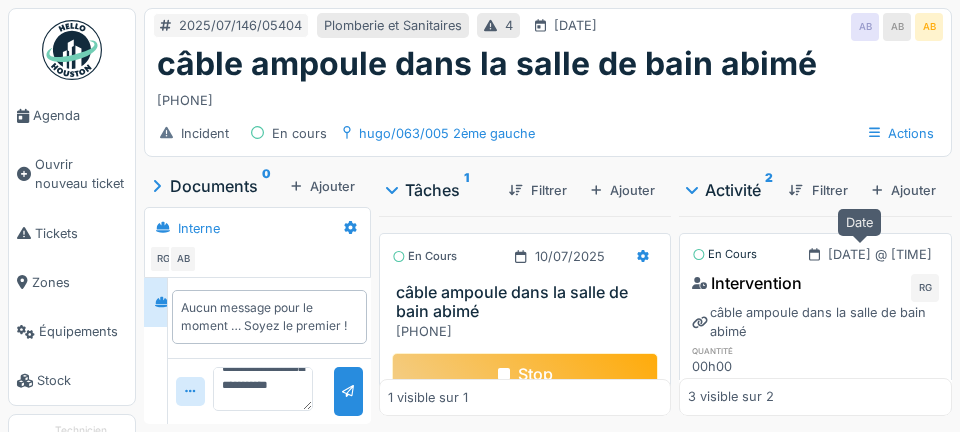 click on "RG" at bounding box center [925, 288] 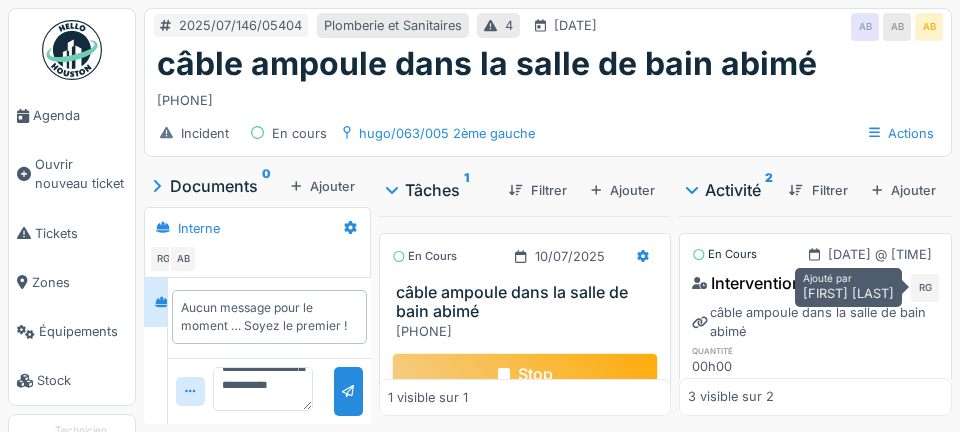 click on "Intervention" at bounding box center [747, 283] 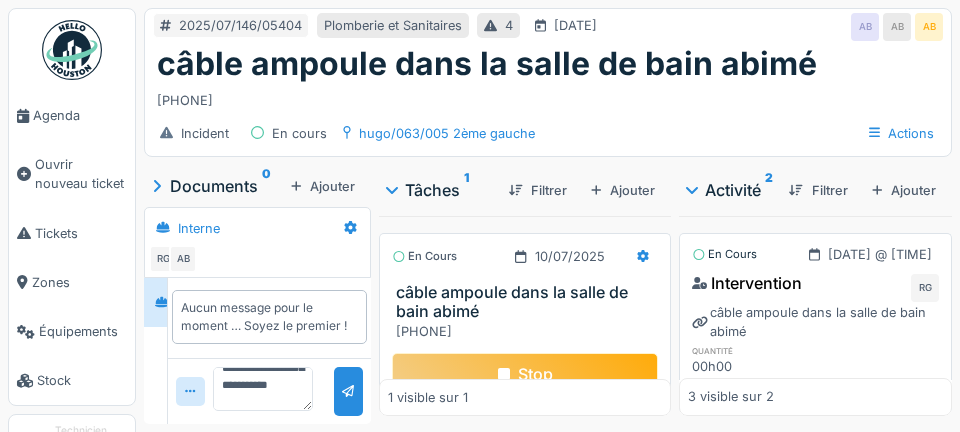 click on "En cours" at bounding box center [724, 254] 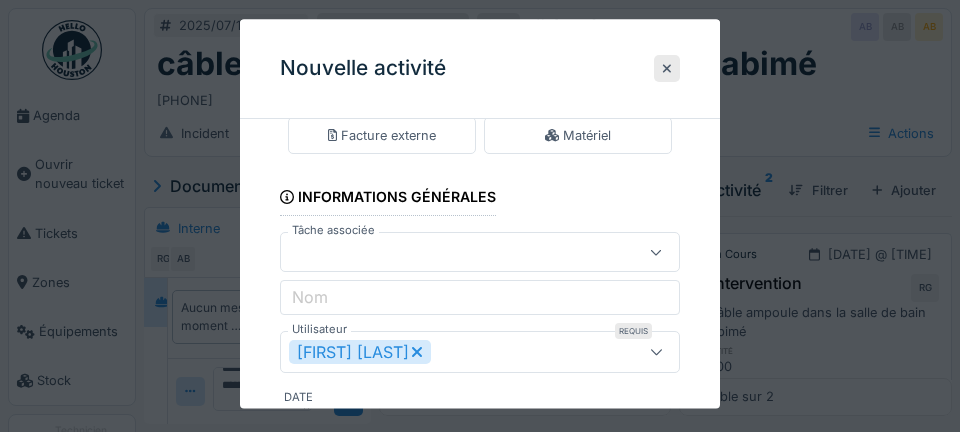 scroll, scrollTop: 0, scrollLeft: 0, axis: both 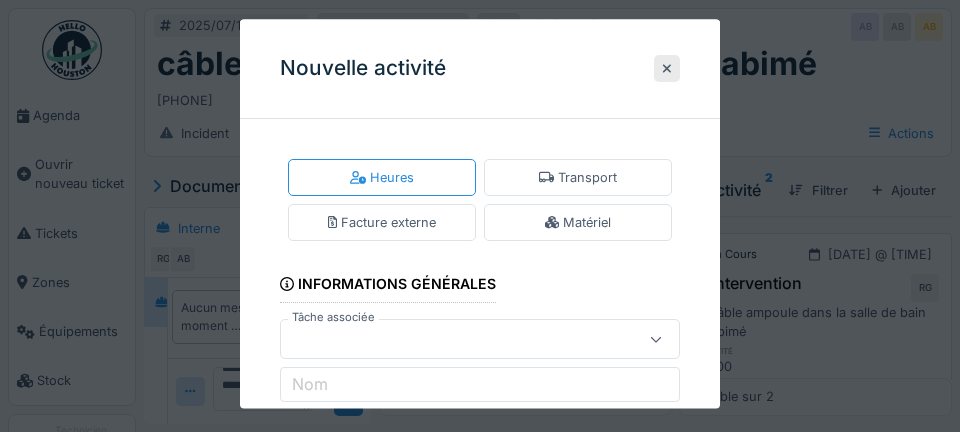 click on "Heures" at bounding box center [382, 177] 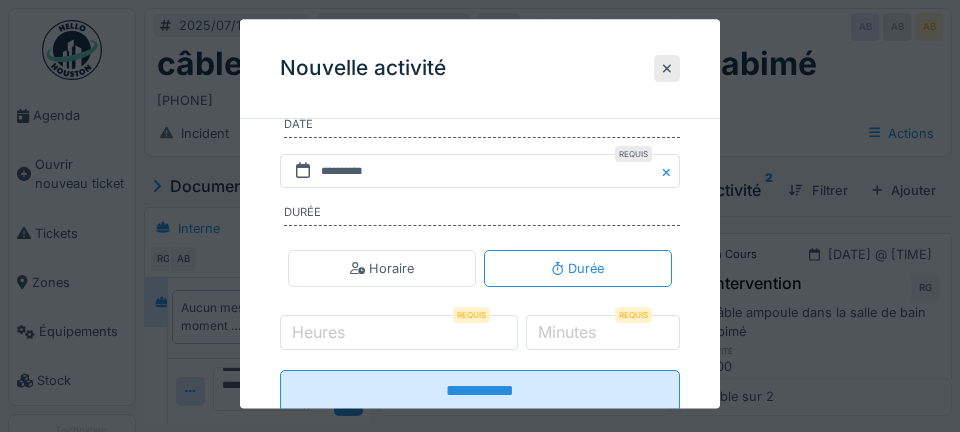 scroll, scrollTop: 361, scrollLeft: 0, axis: vertical 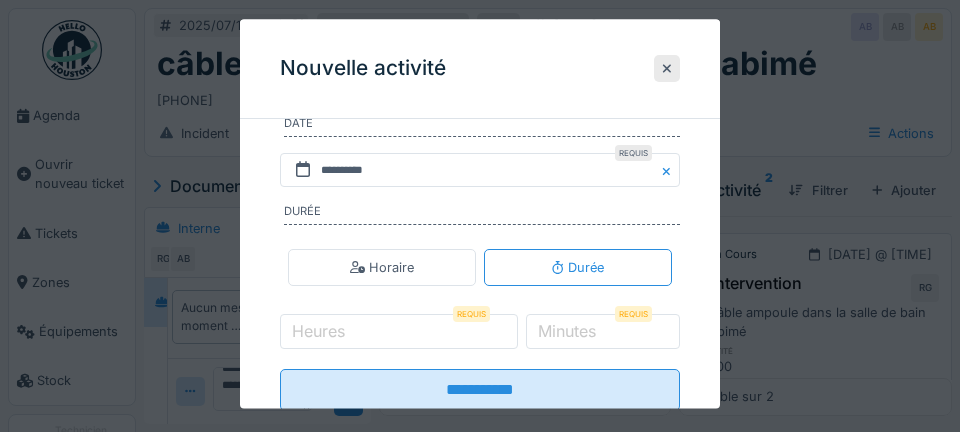 click on "Horaire" at bounding box center (382, 268) 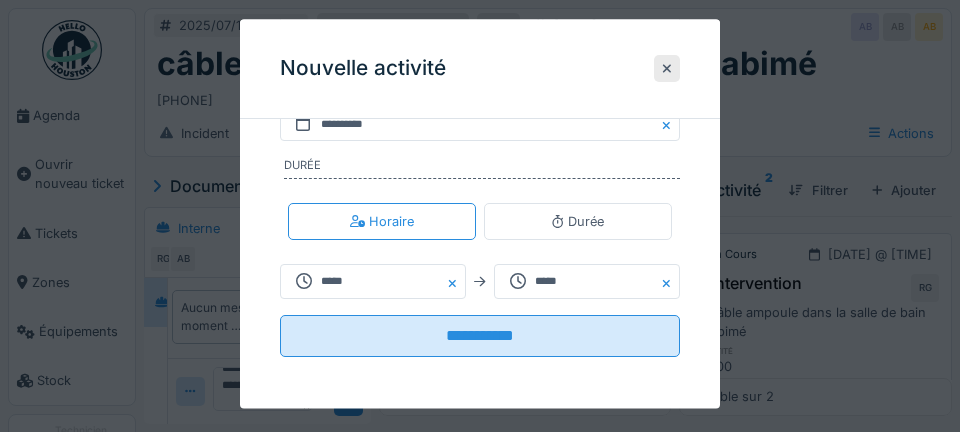 scroll, scrollTop: 426, scrollLeft: 0, axis: vertical 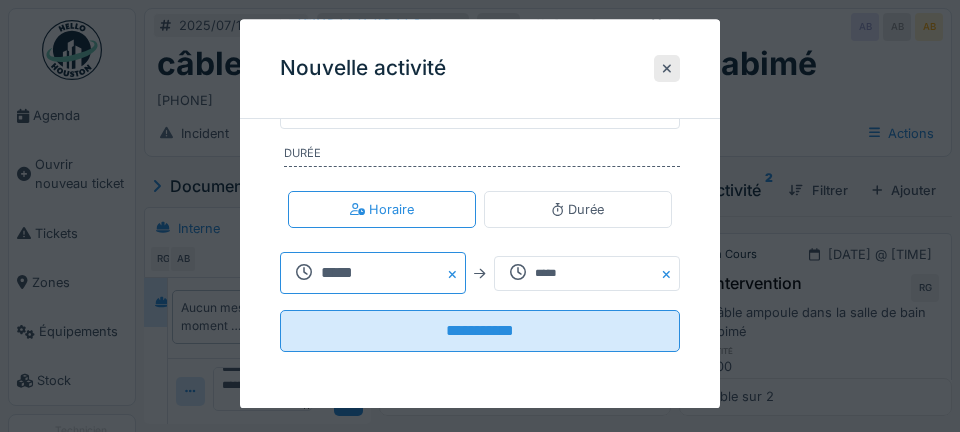 click on "*****" at bounding box center [373, 274] 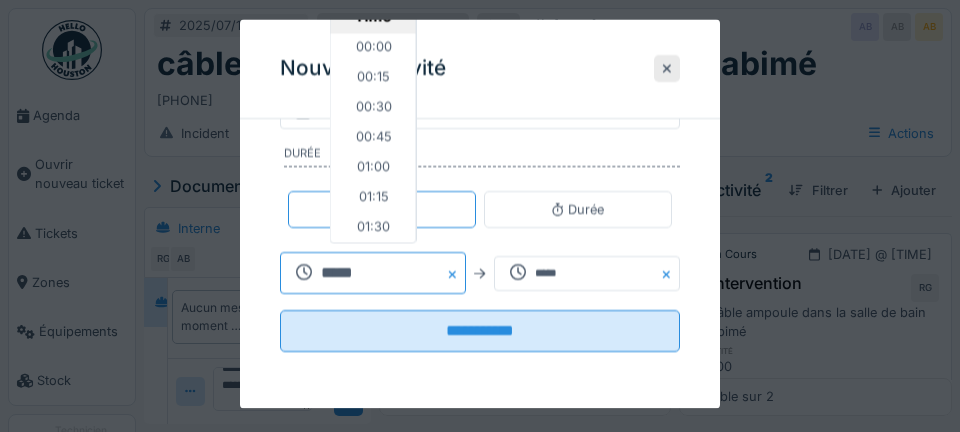 scroll, scrollTop: 1050, scrollLeft: 0, axis: vertical 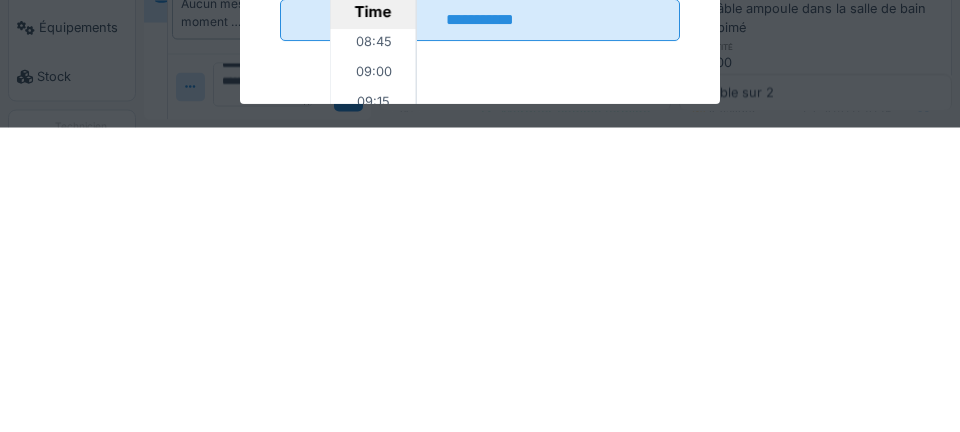 type on "*****" 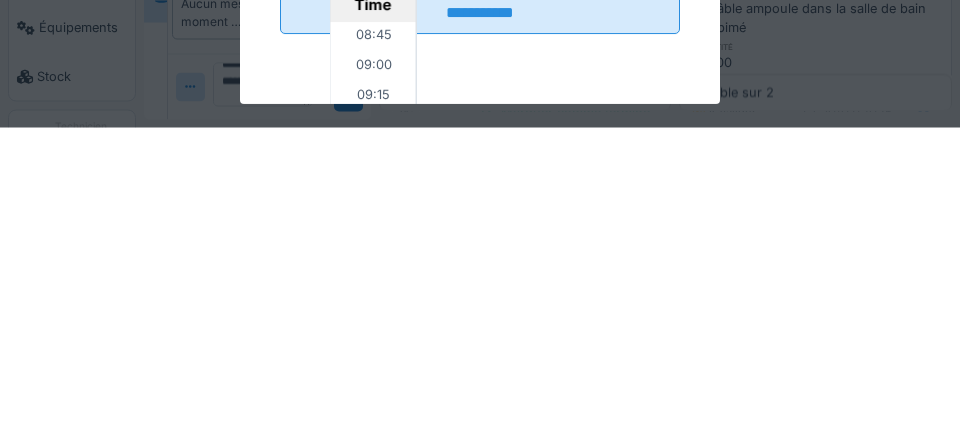 click on "**********" at bounding box center [480, 317] 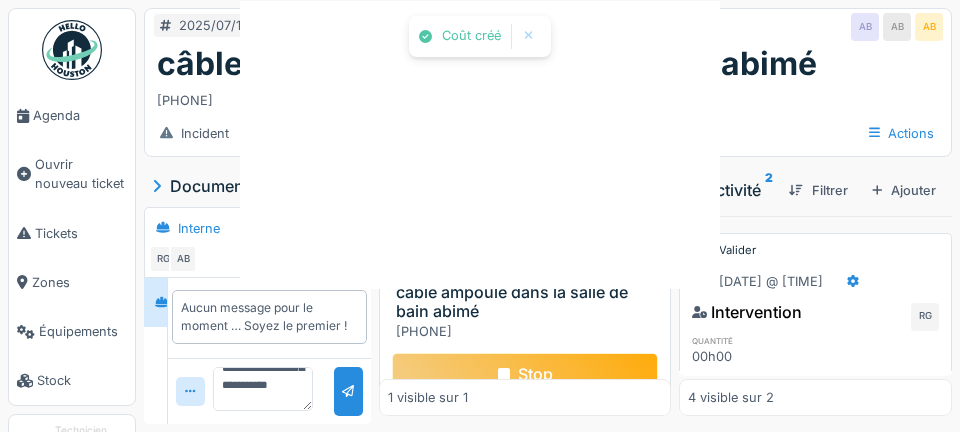 scroll, scrollTop: 0, scrollLeft: 0, axis: both 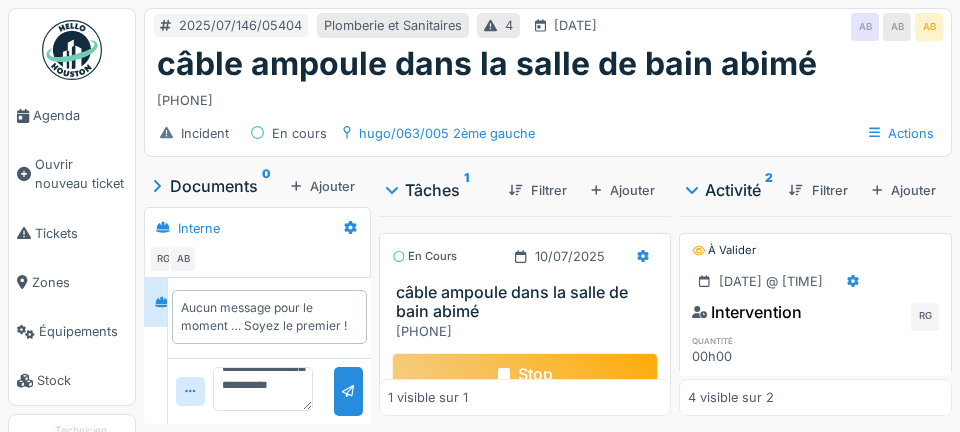 click on "Stop" at bounding box center (525, 374) 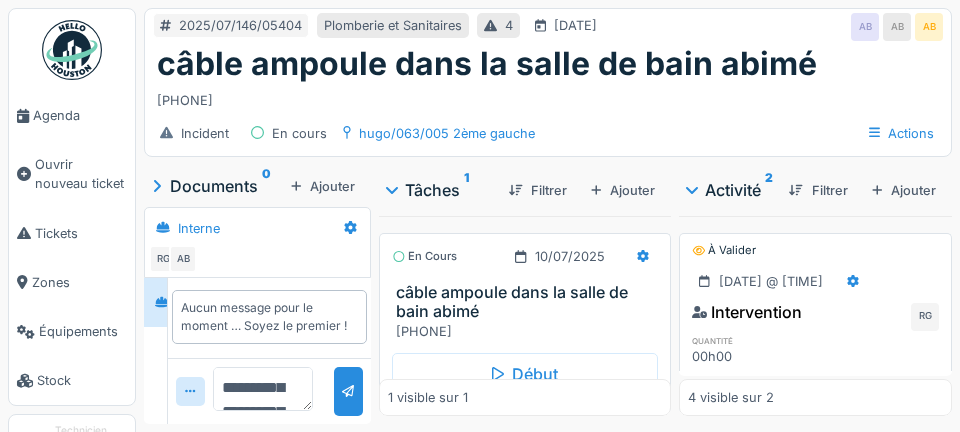 click on "**********" at bounding box center [263, 389] 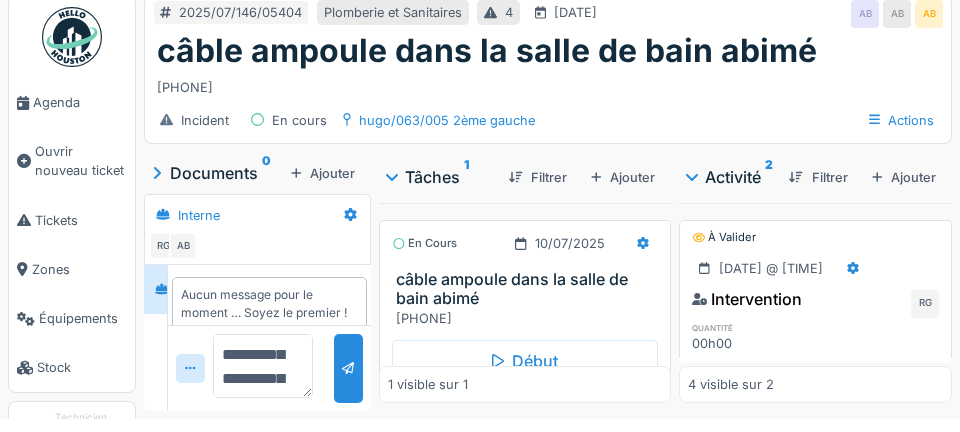 scroll, scrollTop: 71, scrollLeft: 0, axis: vertical 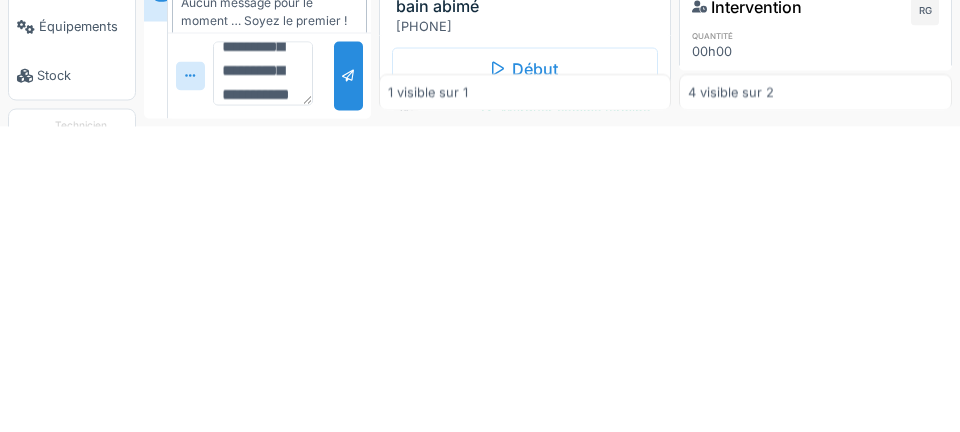 click on "**********" at bounding box center (263, 379) 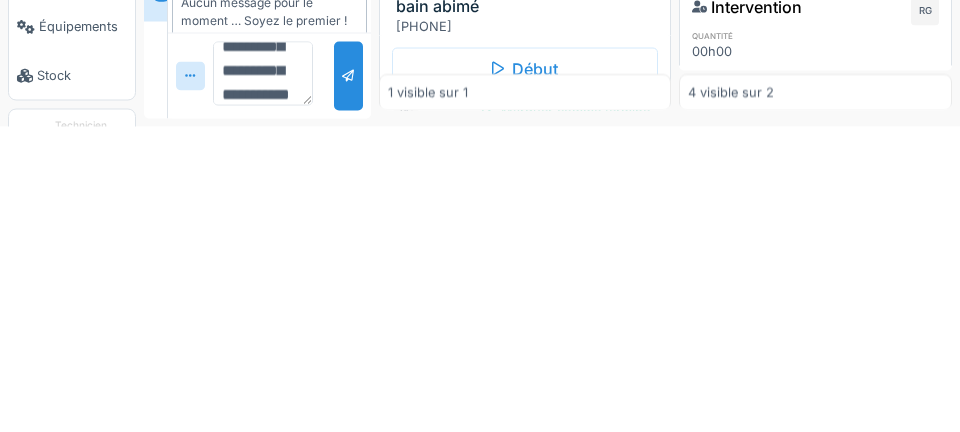 click on "**********" at bounding box center [263, 379] 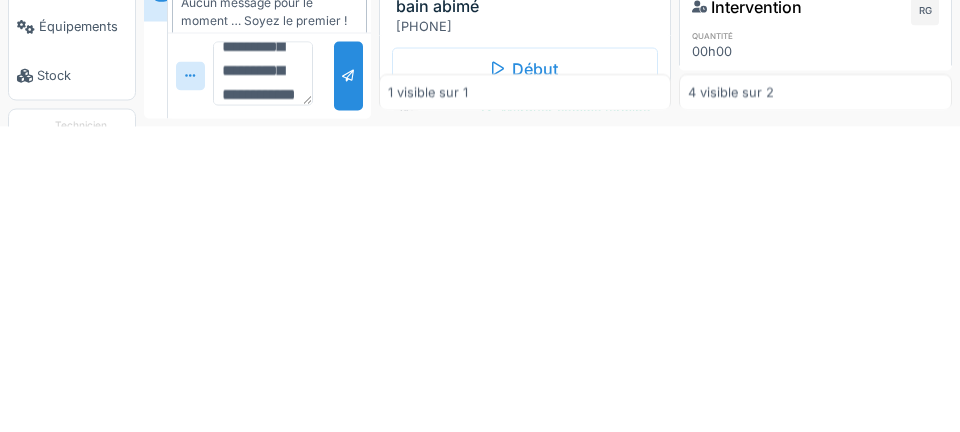 scroll, scrollTop: 95, scrollLeft: 0, axis: vertical 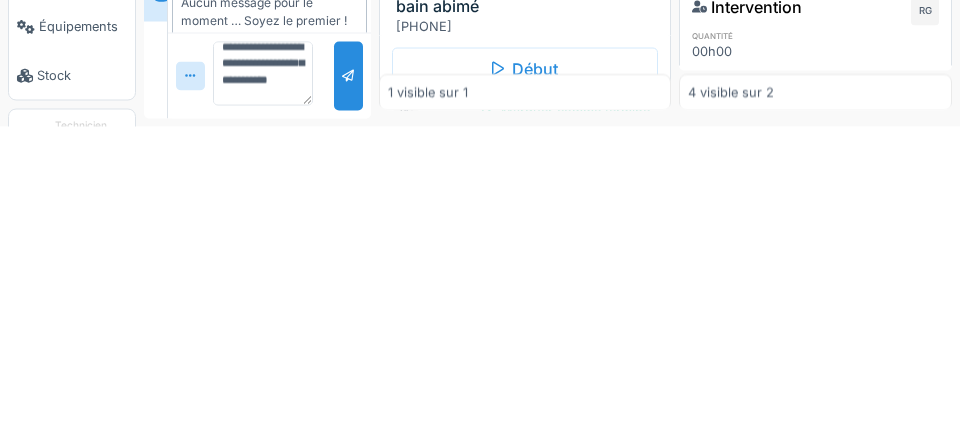 click on "**********" at bounding box center [270, 381] 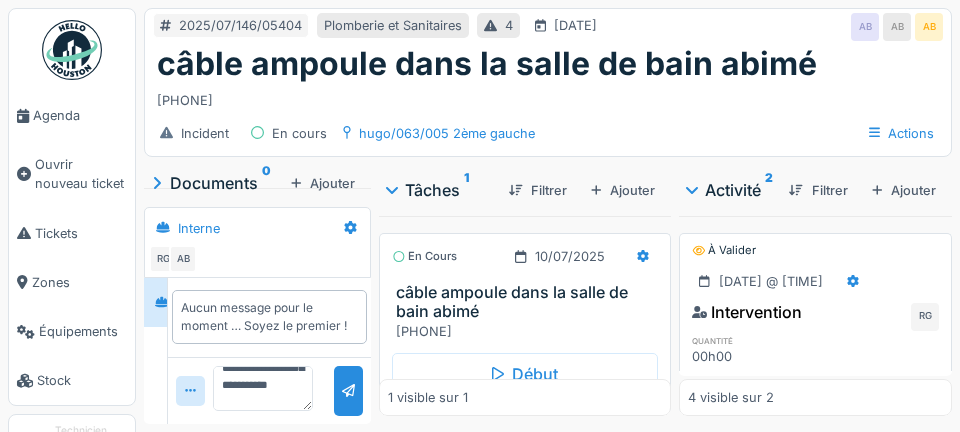 scroll, scrollTop: 56, scrollLeft: 0, axis: vertical 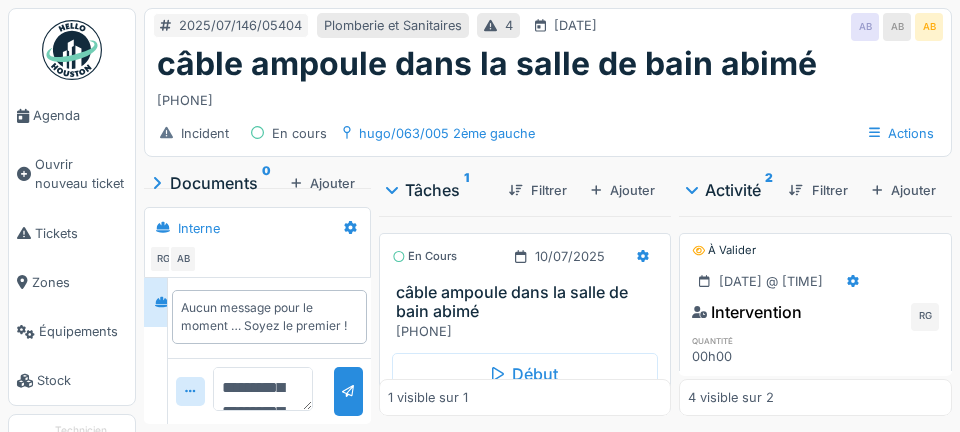 click on "**********" at bounding box center [263, 389] 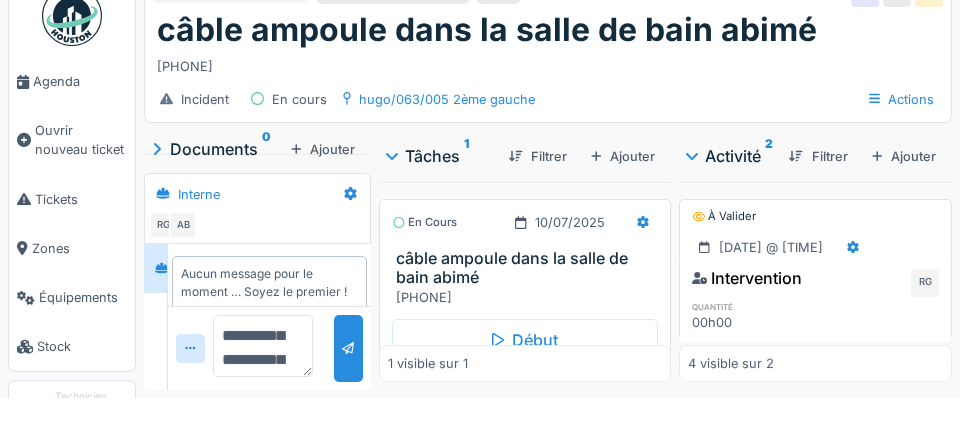 scroll, scrollTop: 138, scrollLeft: 0, axis: vertical 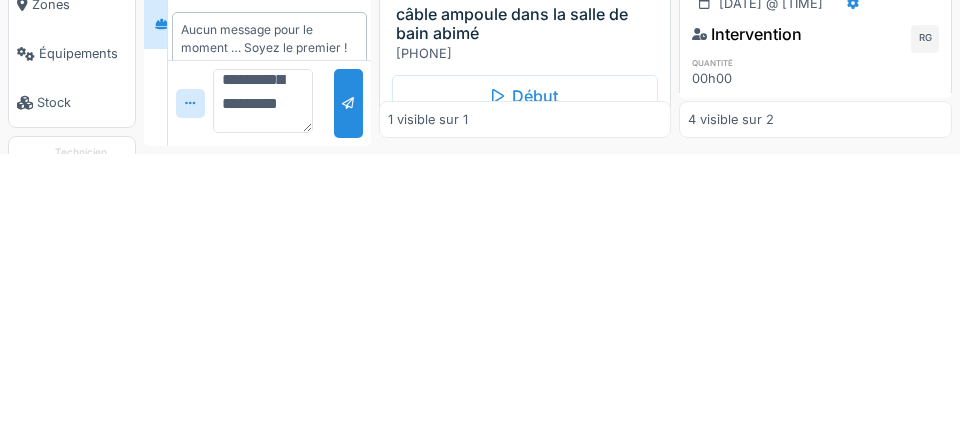 type on "**********" 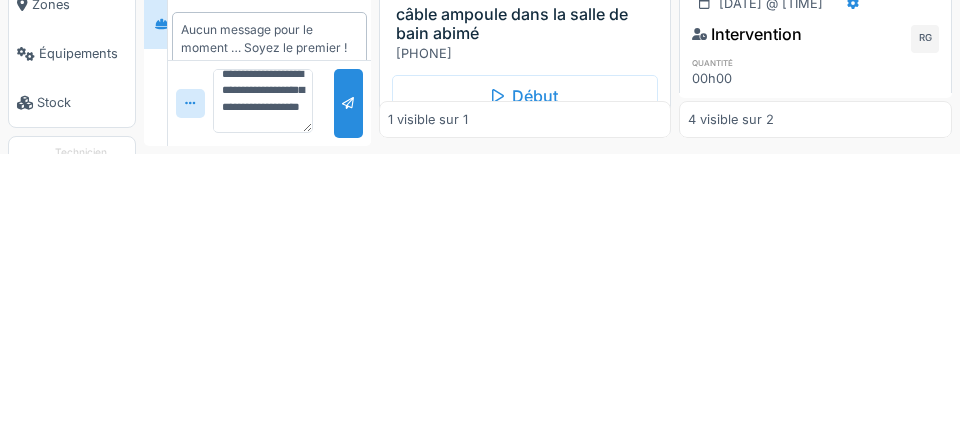 click at bounding box center [348, 381] 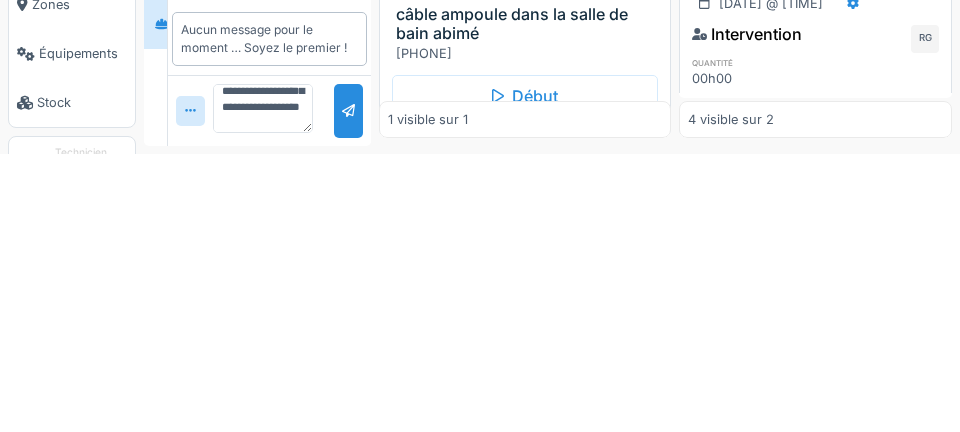 scroll, scrollTop: 0, scrollLeft: 0, axis: both 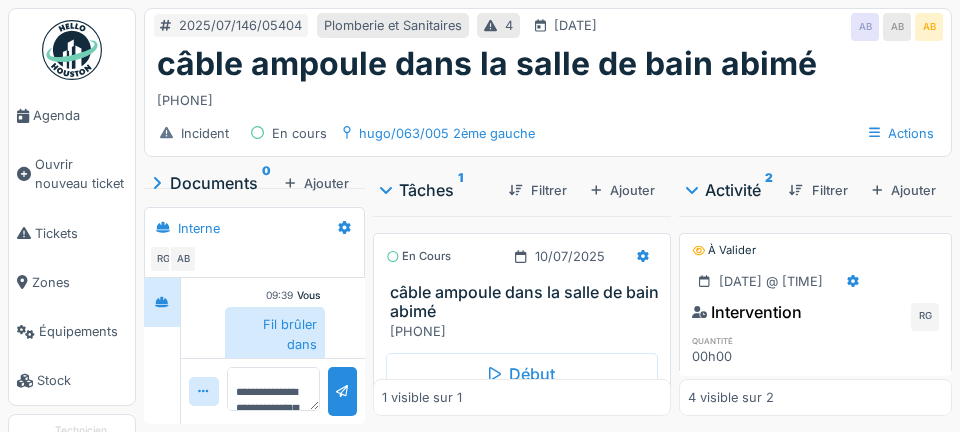 click on "Agenda" at bounding box center (80, 115) 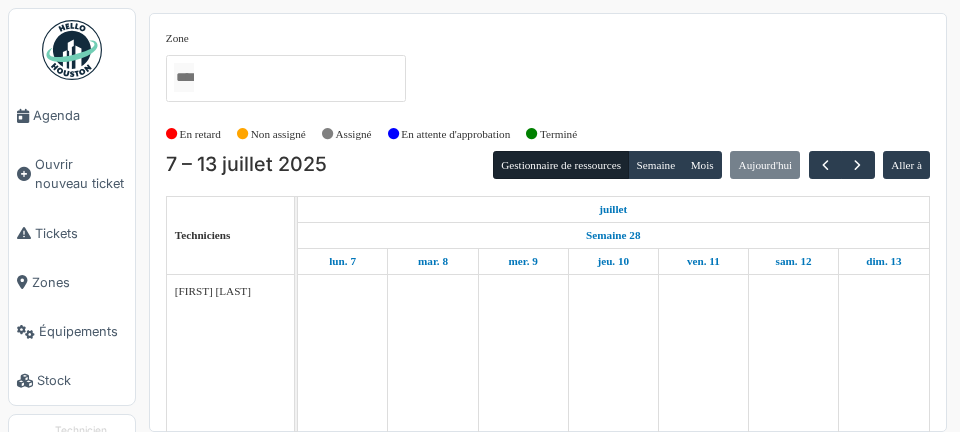 scroll, scrollTop: 0, scrollLeft: 0, axis: both 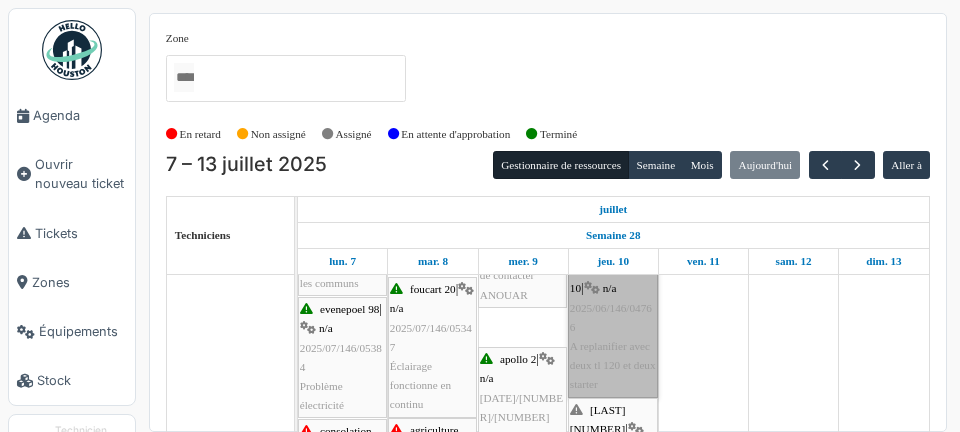 click on "scutenaire 9-10
|     n/a
2025/06/146/04766
A replanifier avec deux tl 120 et deux starter" at bounding box center [613, 327] 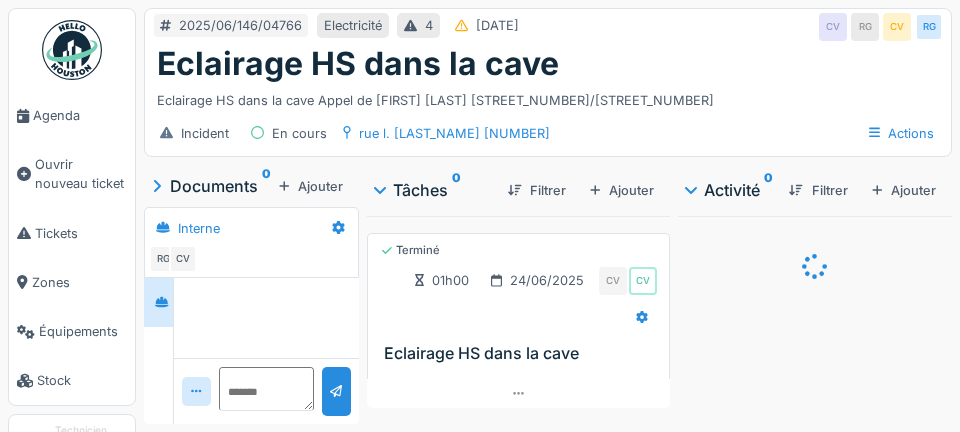 scroll, scrollTop: 0, scrollLeft: 0, axis: both 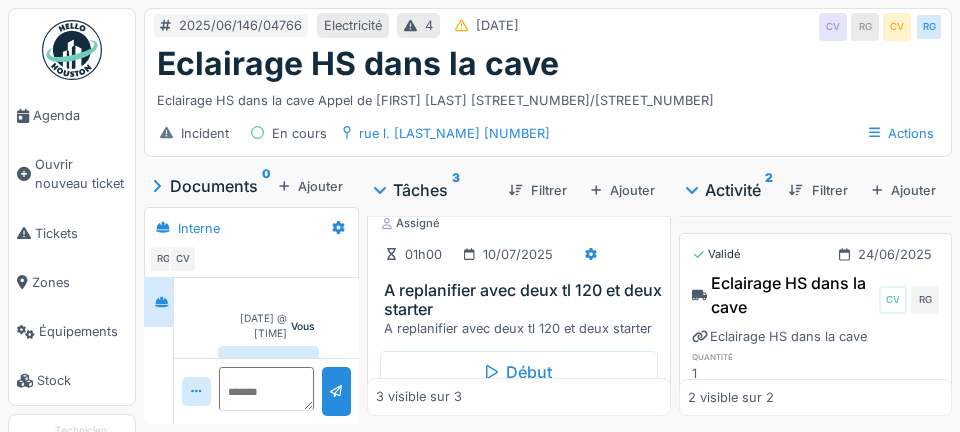 click on "Début" at bounding box center [519, 372] 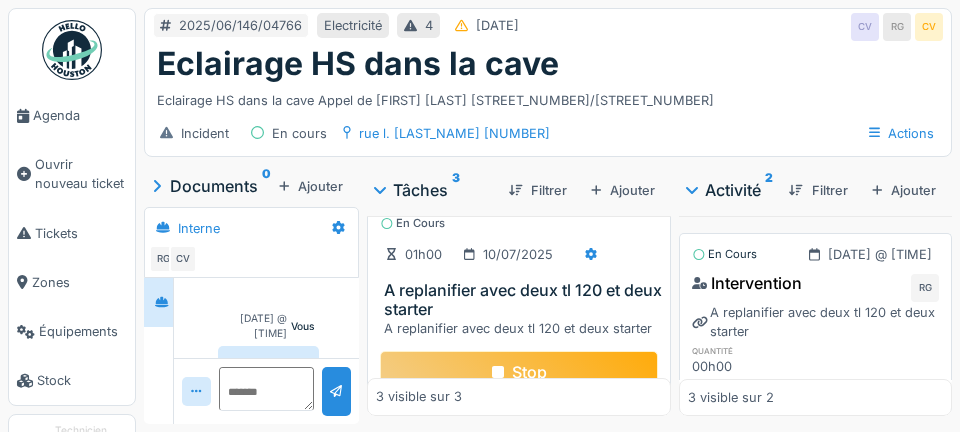 click 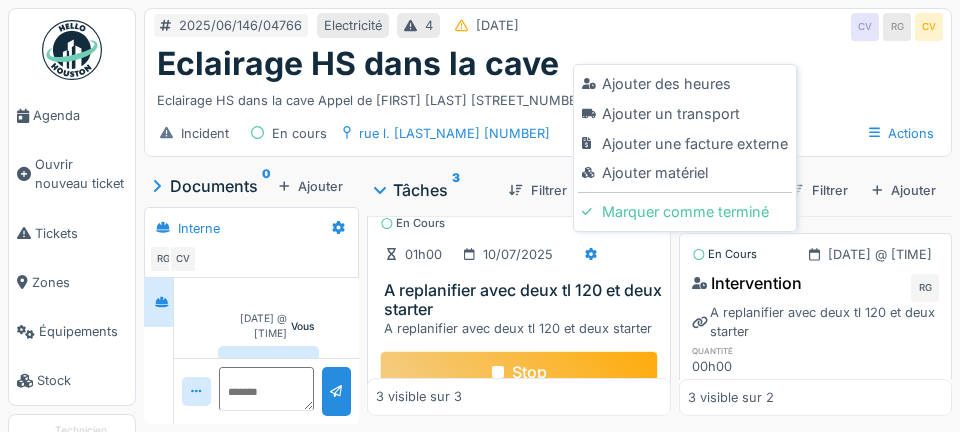 click on "Ajouter un transport" at bounding box center (684, 114) 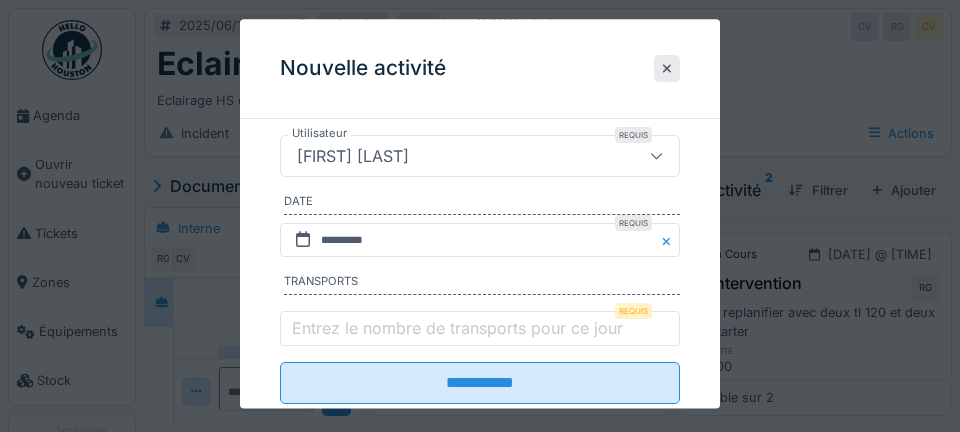 scroll, scrollTop: 348, scrollLeft: 0, axis: vertical 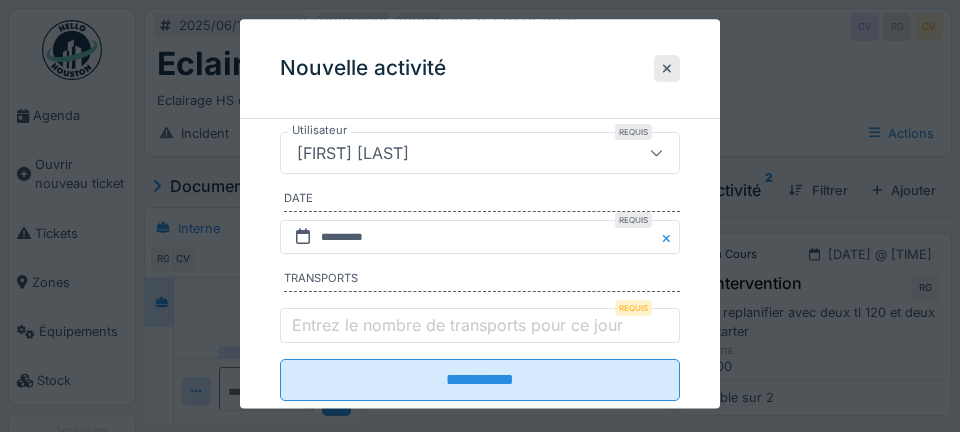 click on "Entrez le nombre de transports pour ce jour" at bounding box center (457, 325) 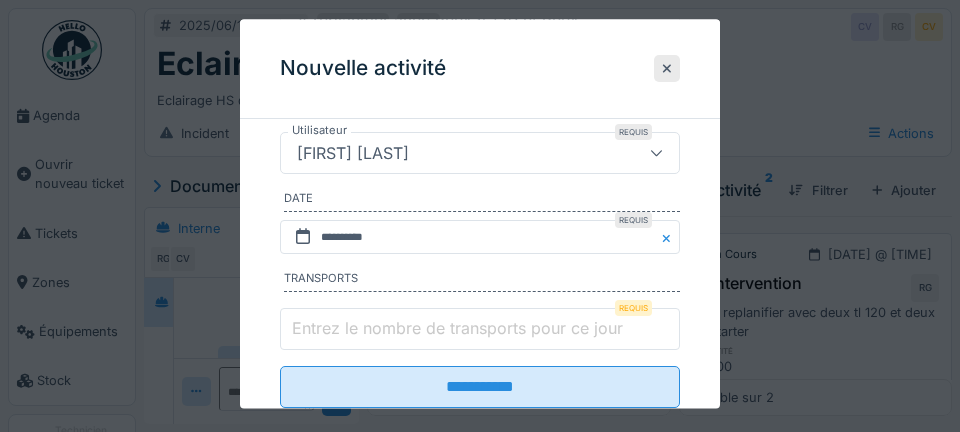 click on "Entrez le nombre de transports pour ce jour" at bounding box center [480, 330] 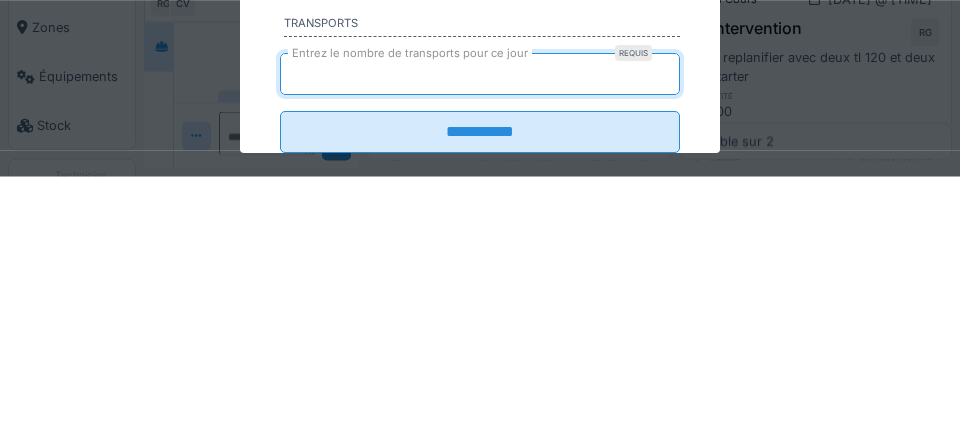 type on "*" 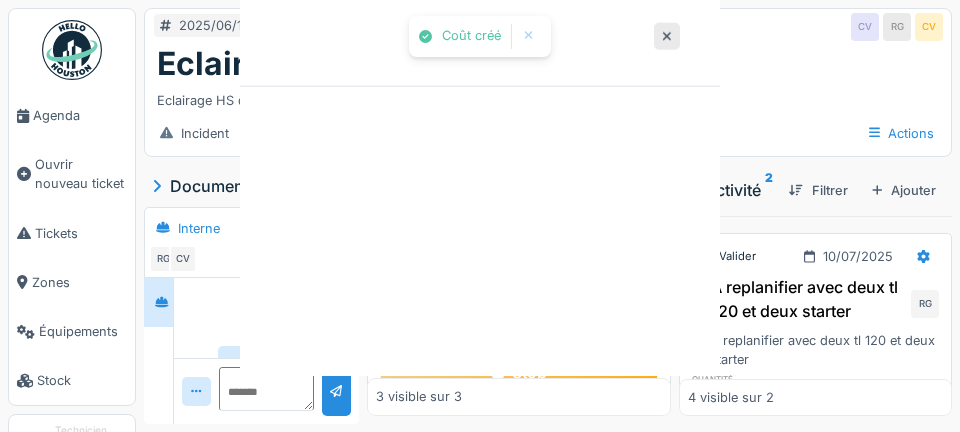 scroll, scrollTop: 0, scrollLeft: 0, axis: both 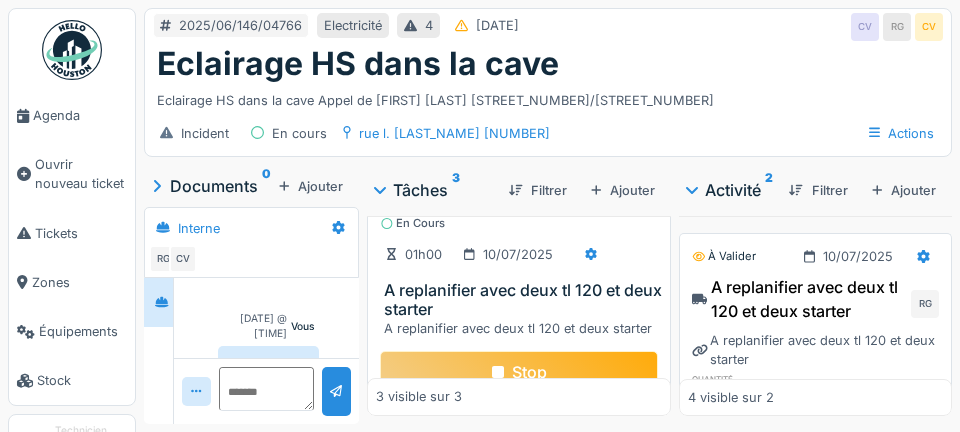 click at bounding box center [591, 254] 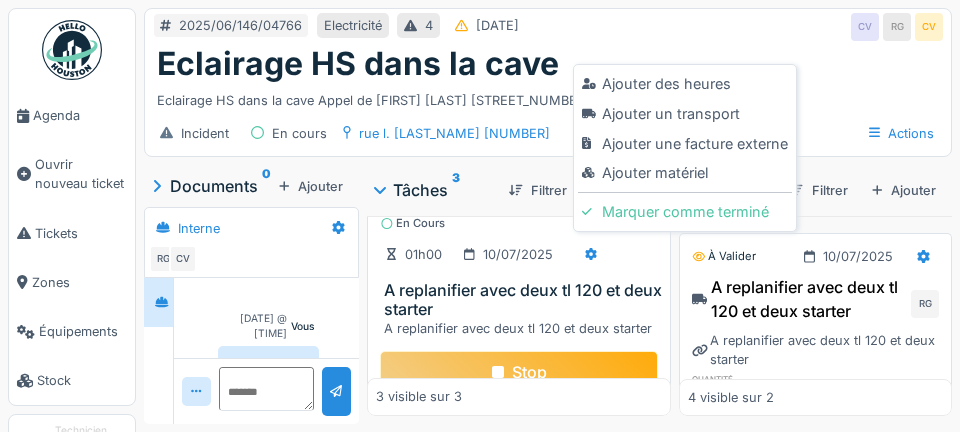 click on "Ajouter matériel" at bounding box center [684, 173] 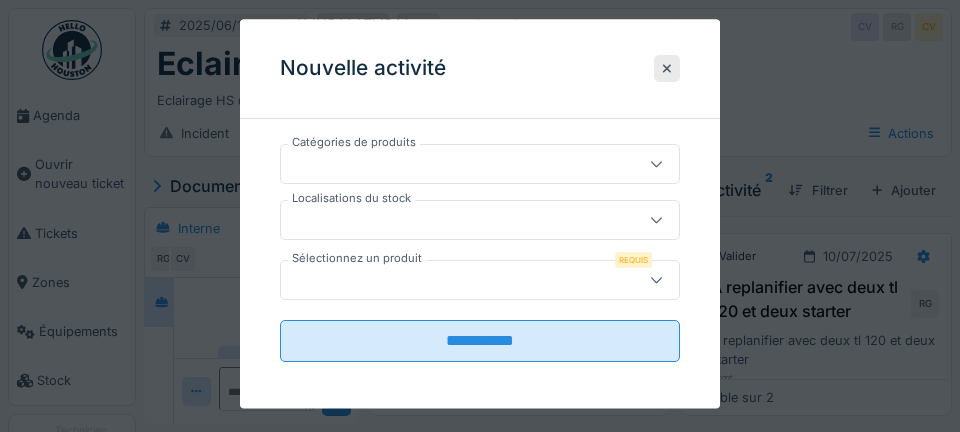 scroll, scrollTop: 445, scrollLeft: 0, axis: vertical 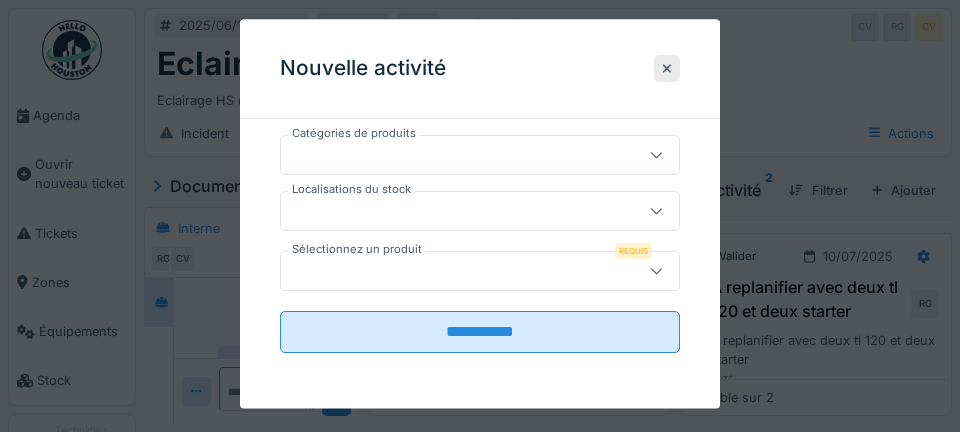 click at bounding box center (460, 211) 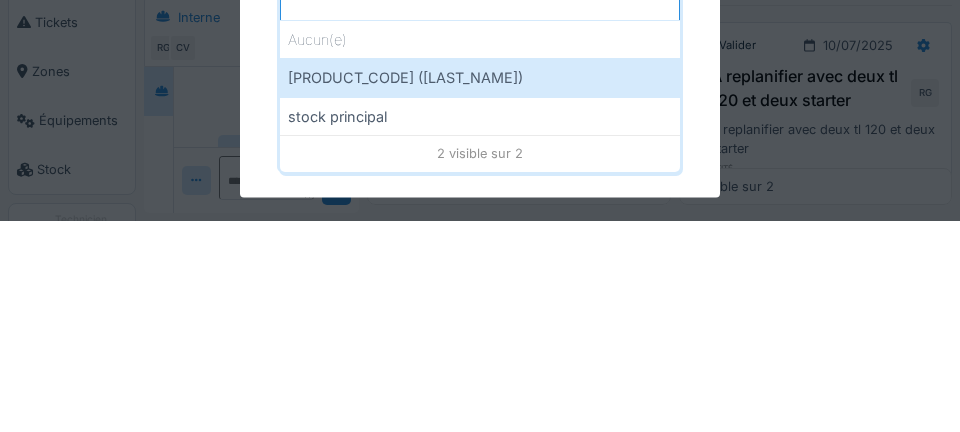 click on "[PRODUCT_CODE] ([LAST_NAME])" at bounding box center (480, 289) 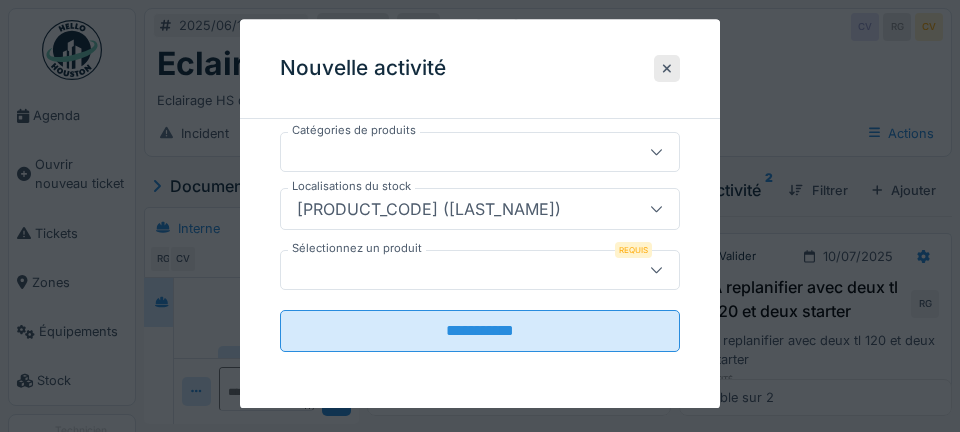 scroll, scrollTop: 447, scrollLeft: 0, axis: vertical 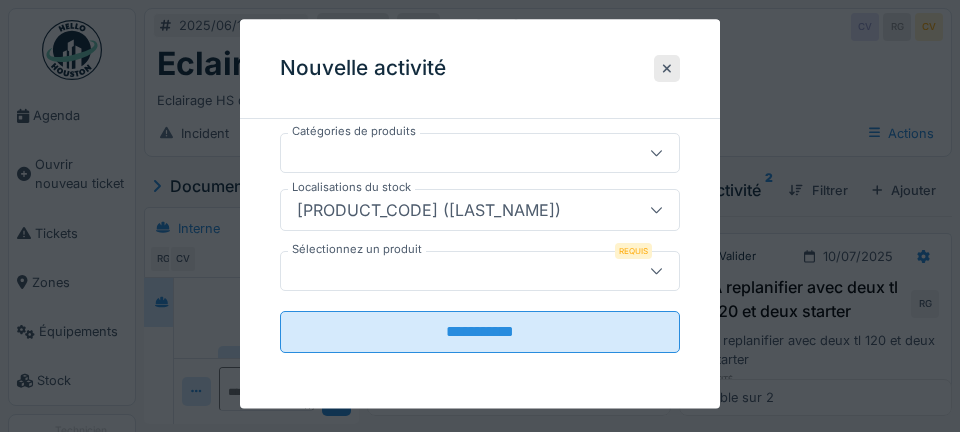 click at bounding box center (460, 271) 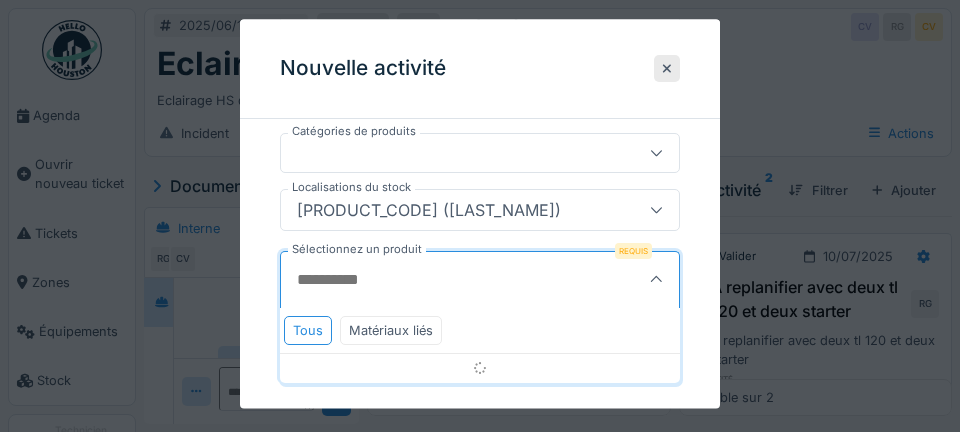 scroll, scrollTop: 462, scrollLeft: 0, axis: vertical 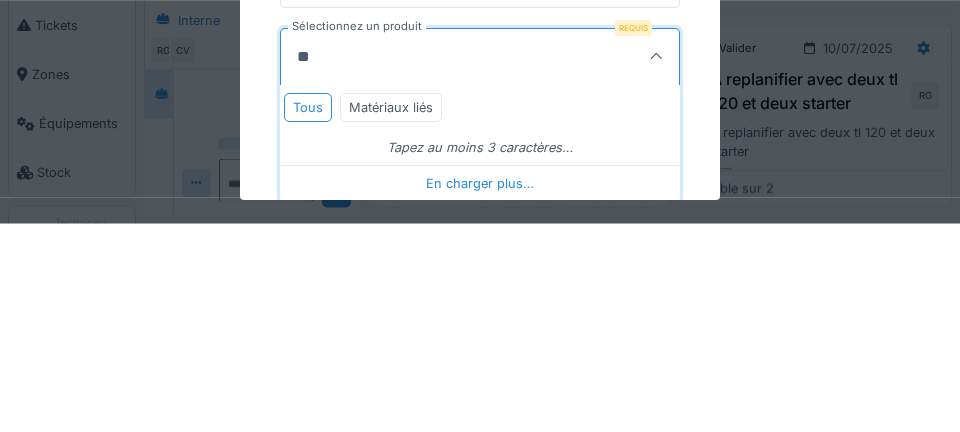 type on "***" 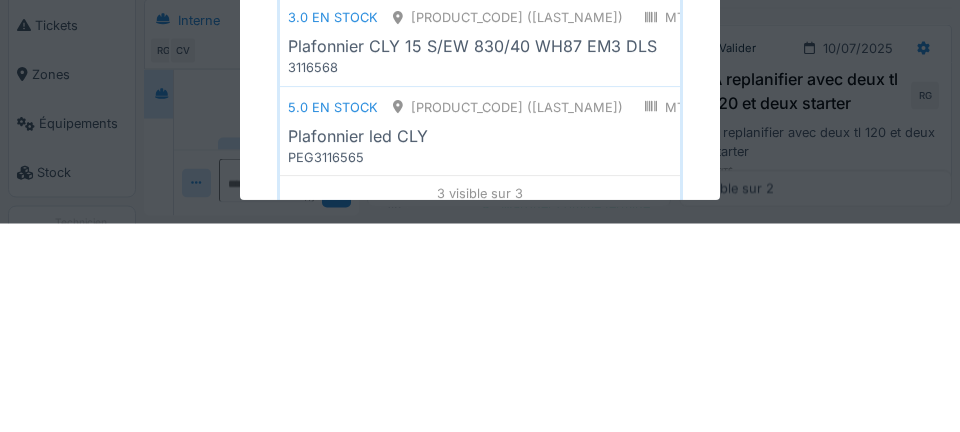 scroll, scrollTop: 696, scrollLeft: 0, axis: vertical 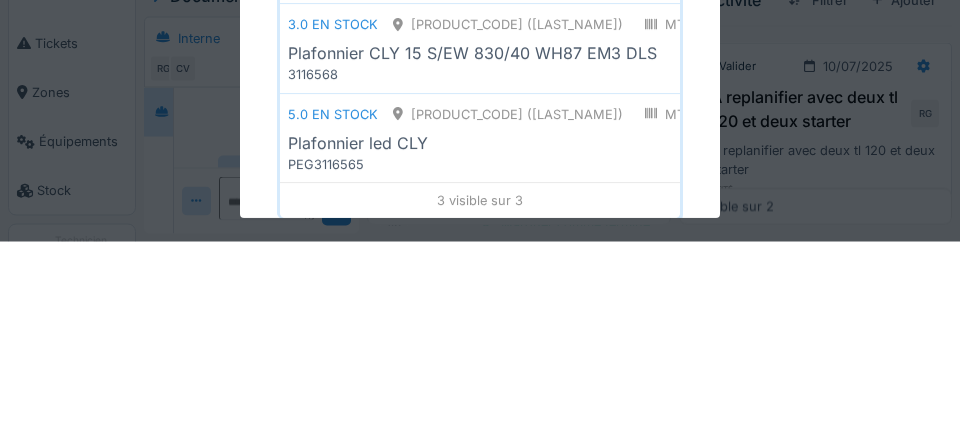 click on "Plafonnier CLY 15 S/EW 830/40 WH87 EM3 DLS" at bounding box center [472, 244] 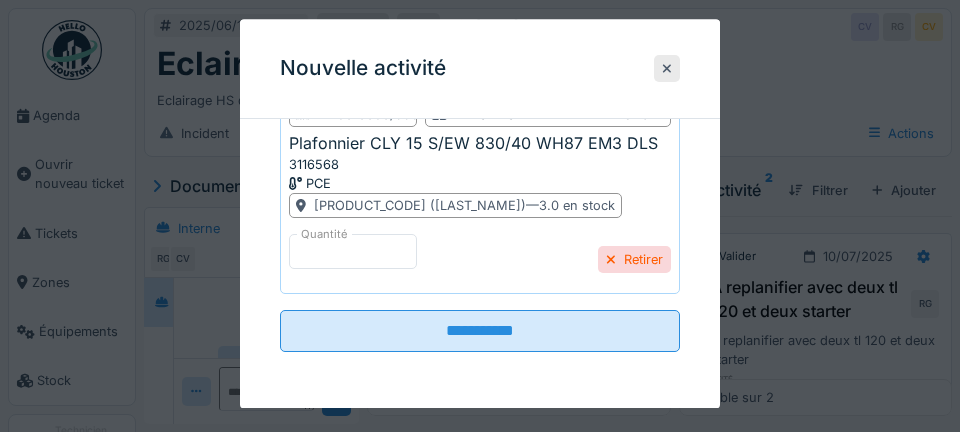 scroll, scrollTop: 665, scrollLeft: 0, axis: vertical 